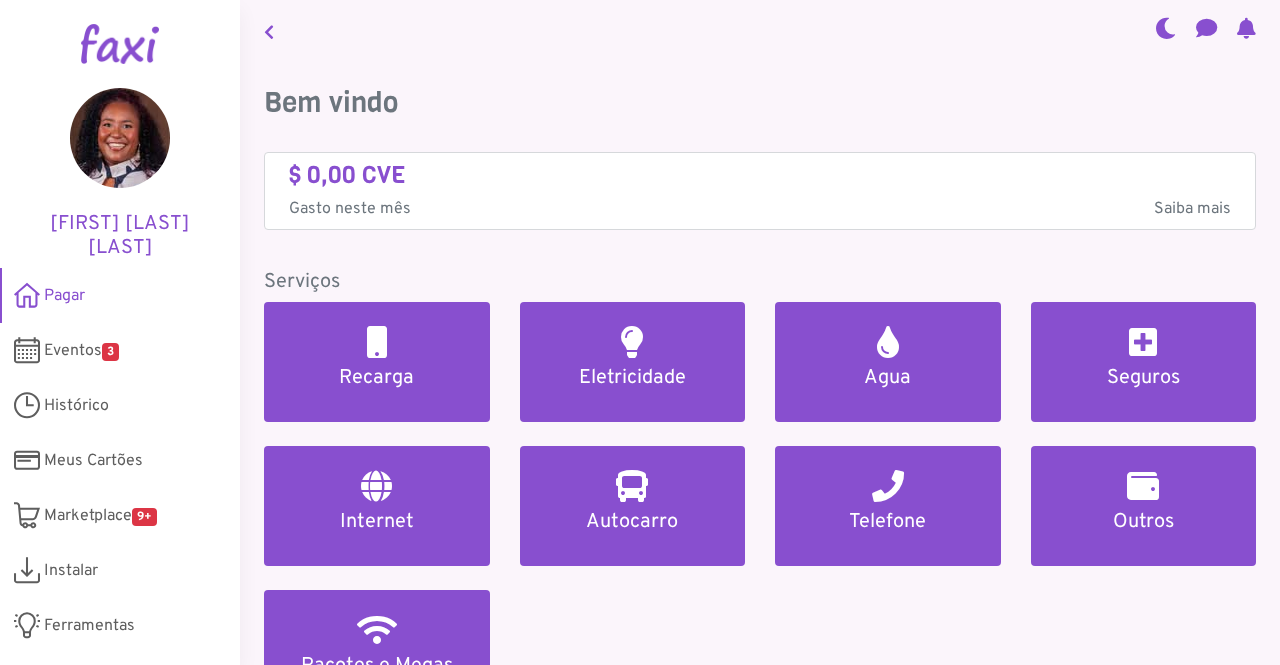 scroll, scrollTop: 0, scrollLeft: 0, axis: both 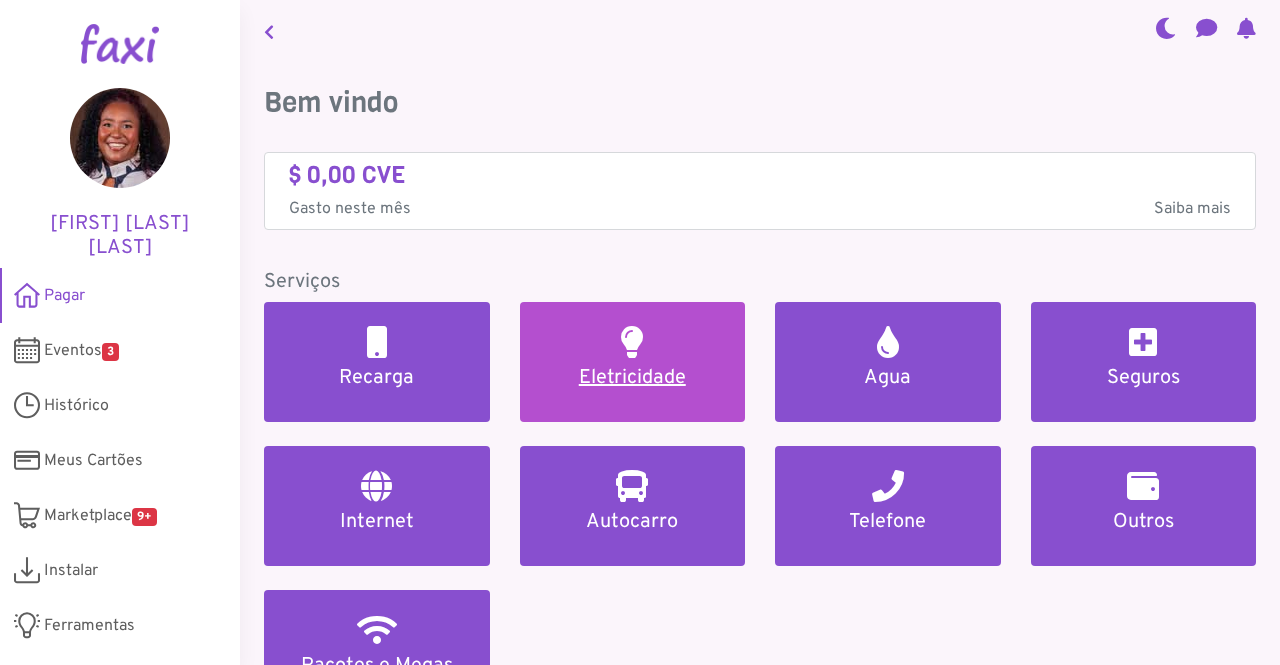 click on "Eletricidade" at bounding box center (633, 378) 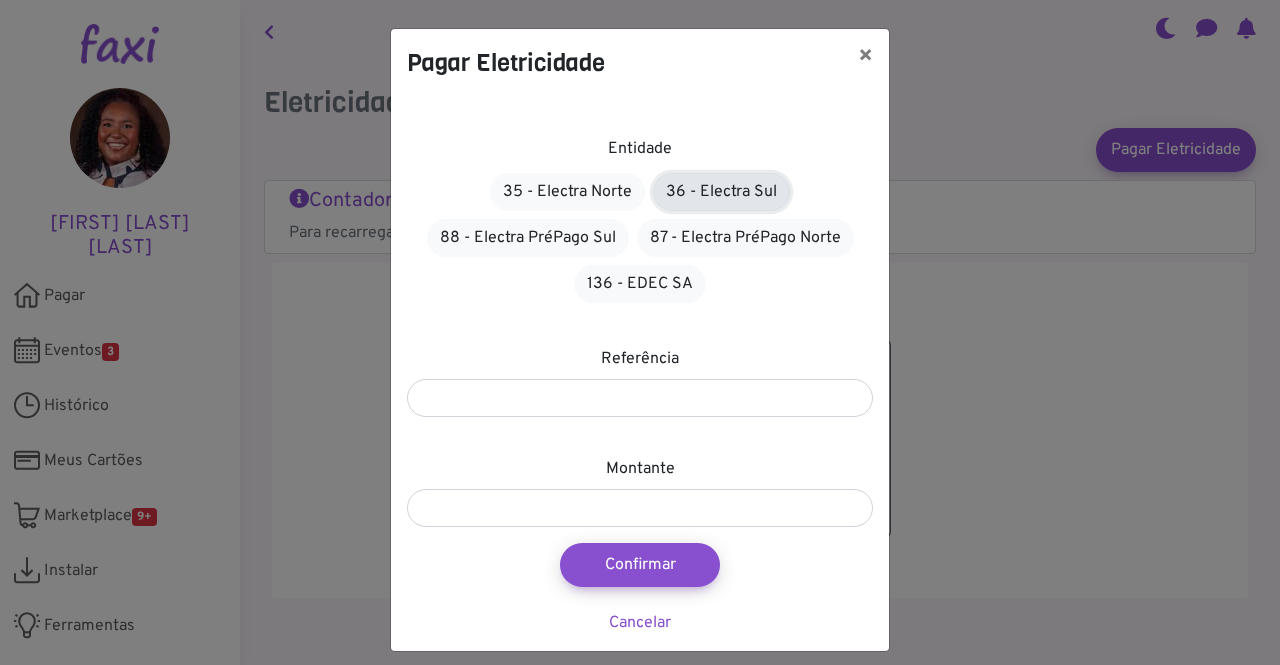 click on "36
-
Electra Sul" at bounding box center [721, 192] 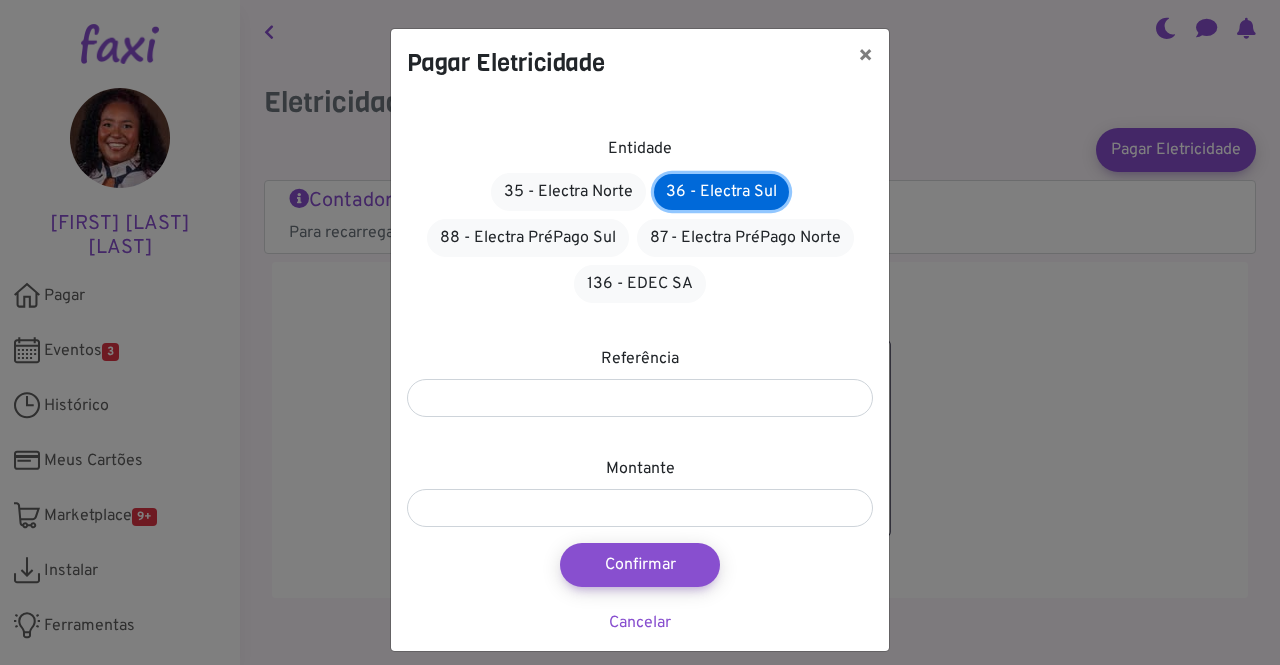 click on "36
-
Electra Sul" at bounding box center (721, 192) 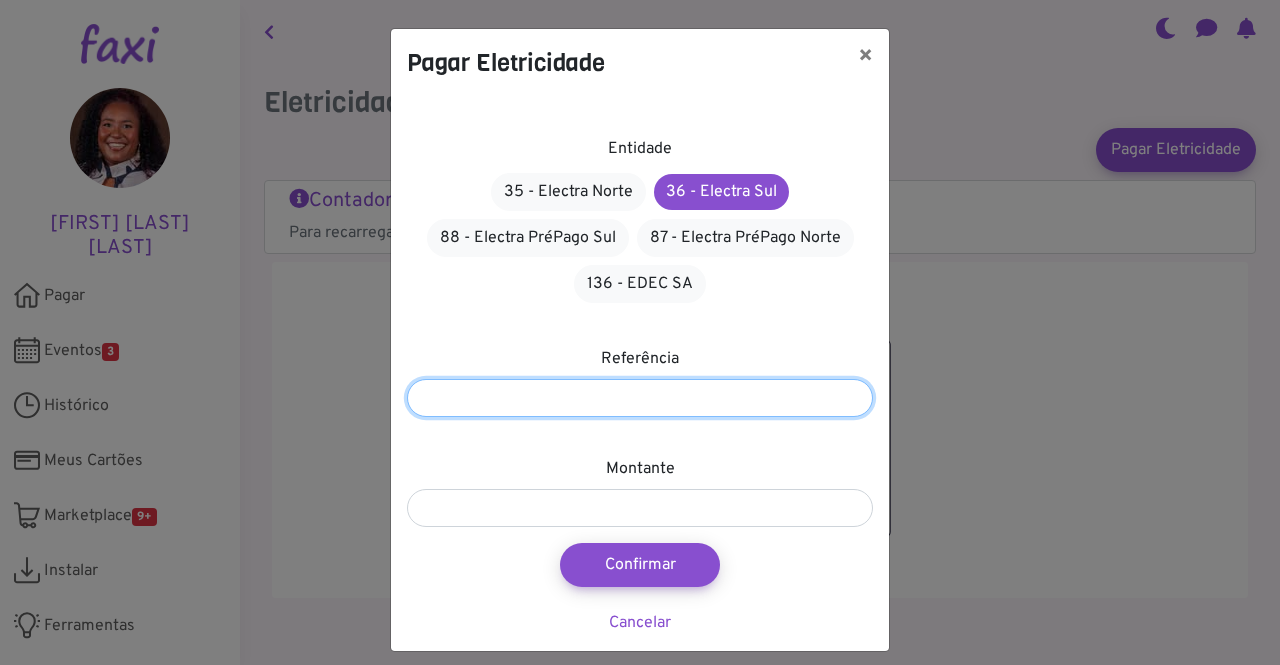 click at bounding box center (640, 398) 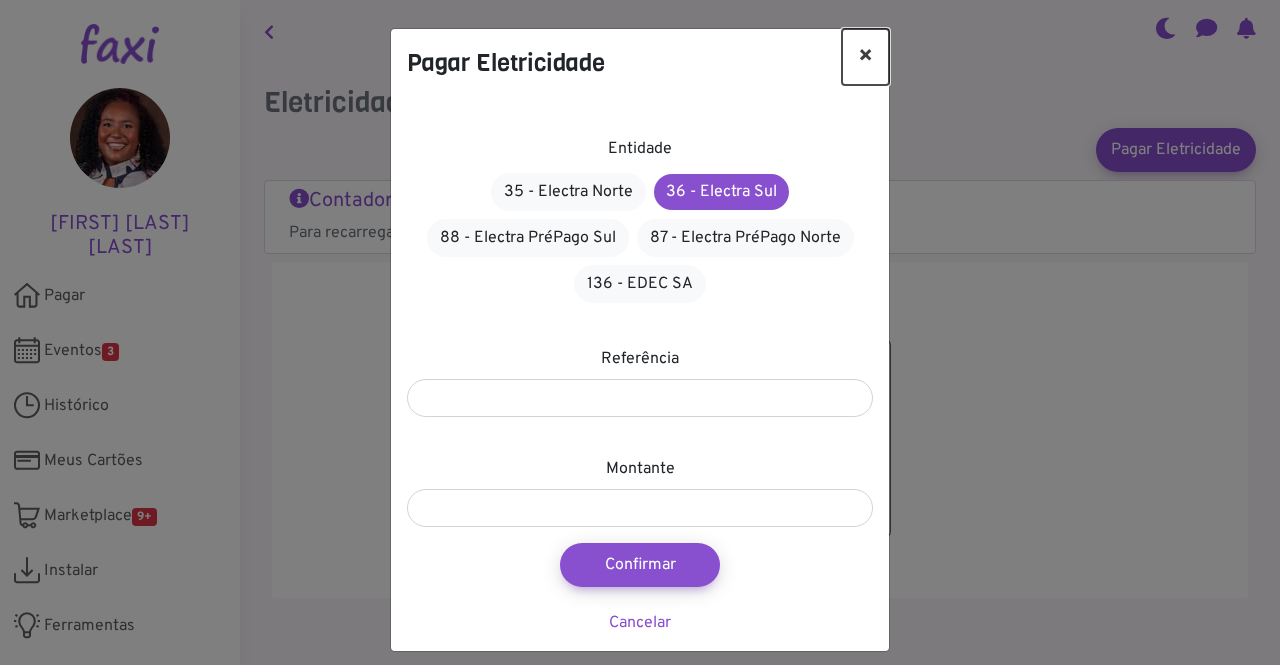 click on "×" at bounding box center [865, 57] 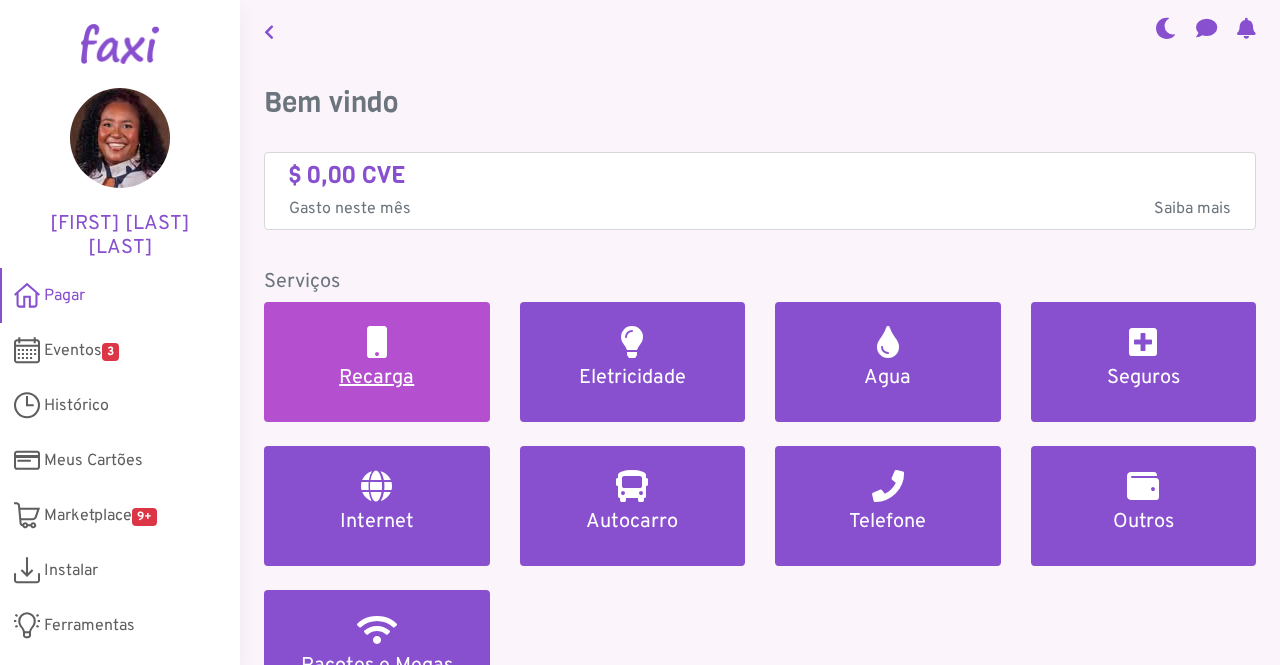 click on "Recarga" at bounding box center (377, 378) 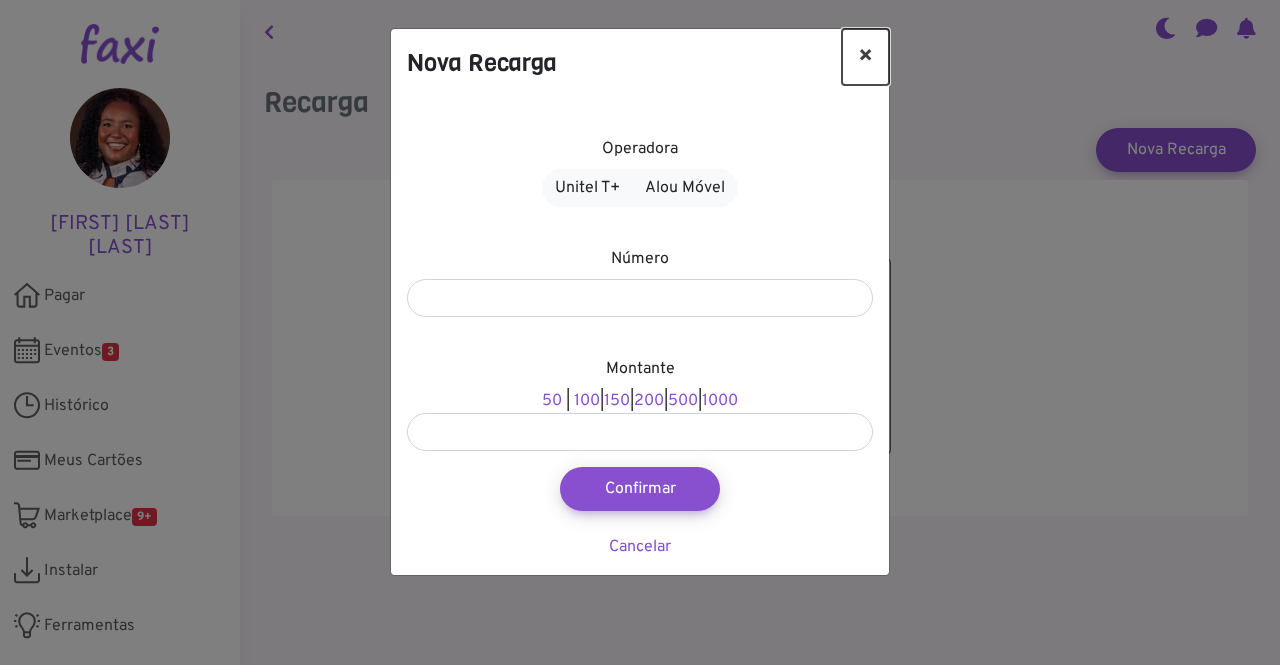 click on "×" at bounding box center [865, 57] 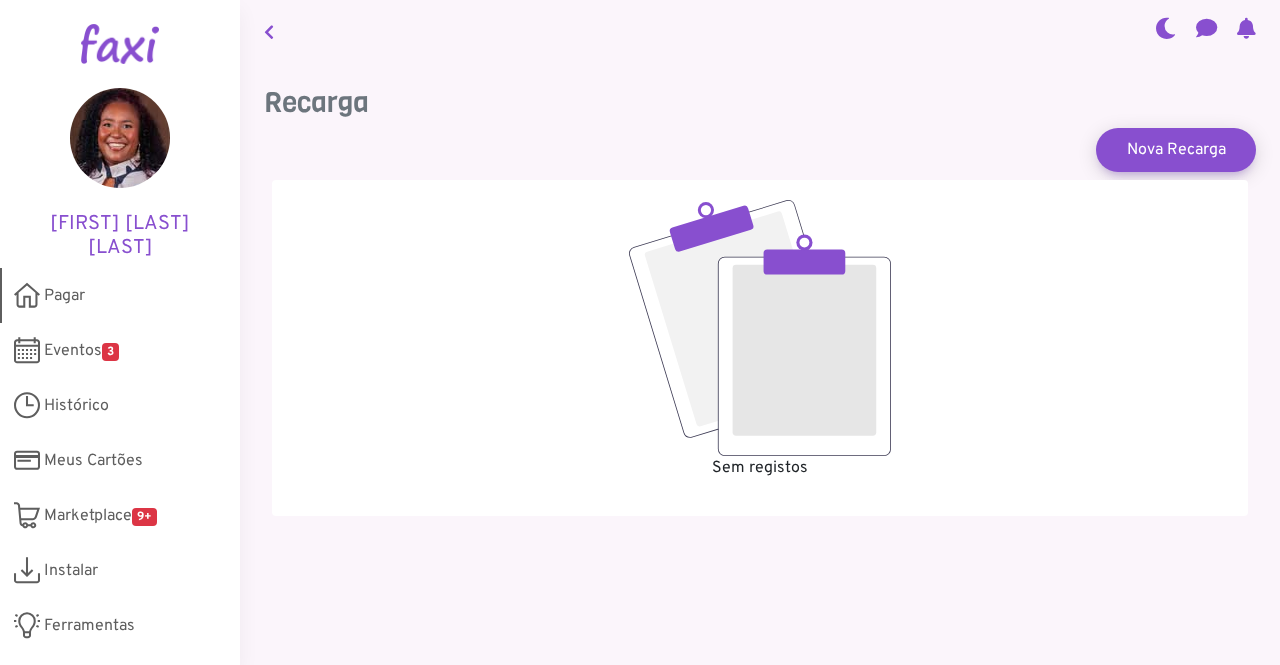 click on "Pagar" at bounding box center (64, 296) 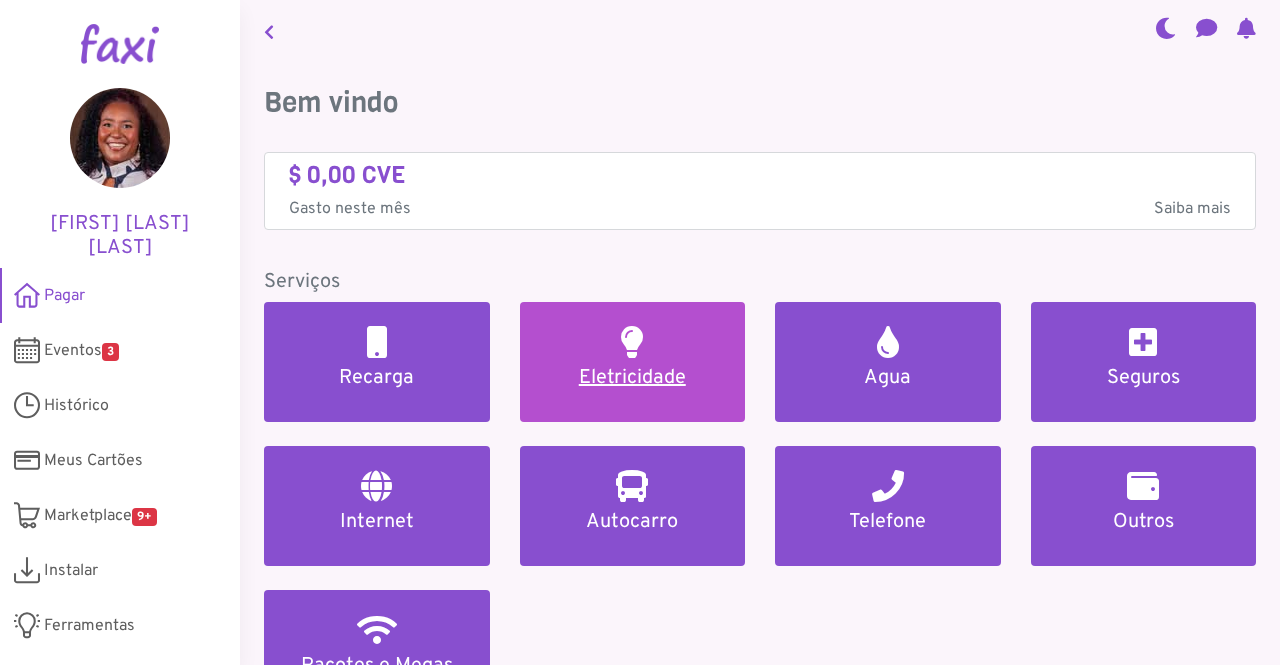 click on "Eletricidade" at bounding box center [633, 362] 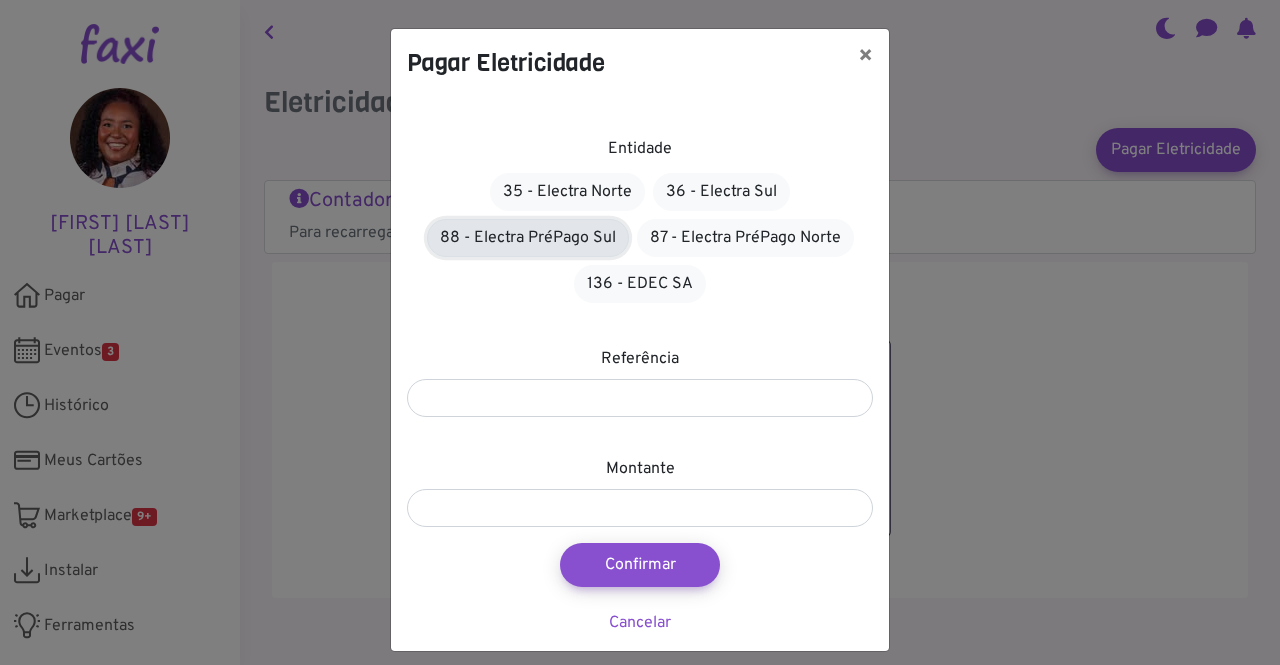 click on "88
-
Electra PréPago Sul" at bounding box center (528, 238) 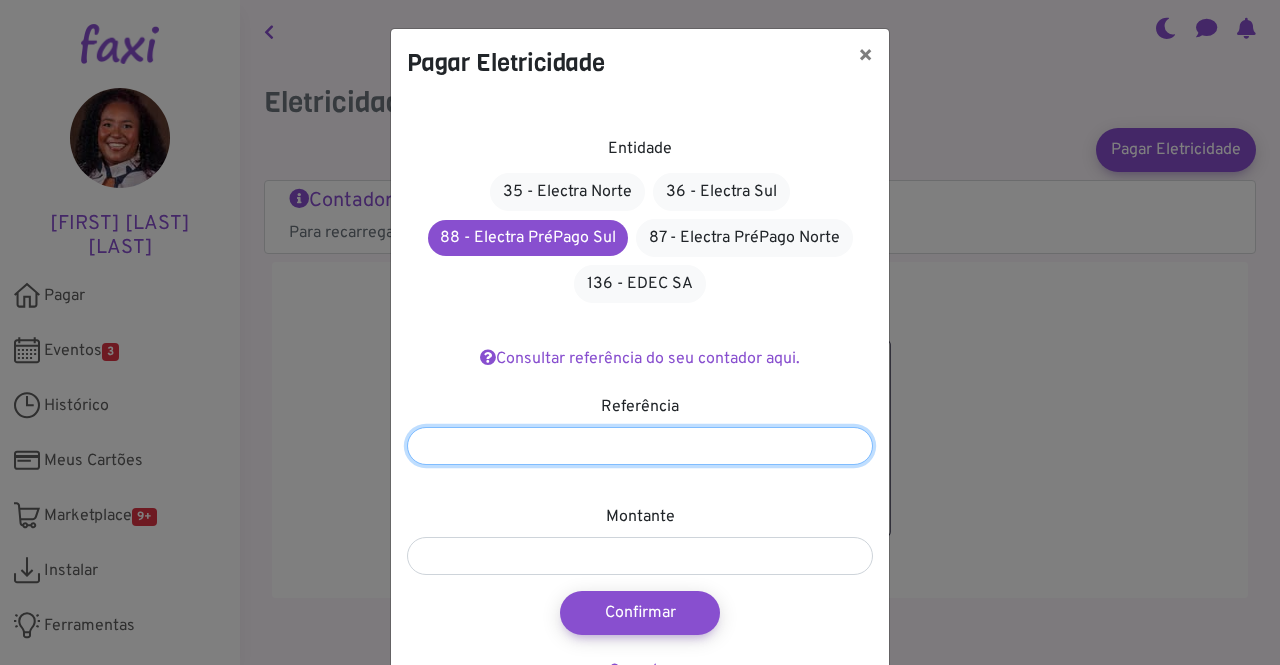 click at bounding box center (640, 446) 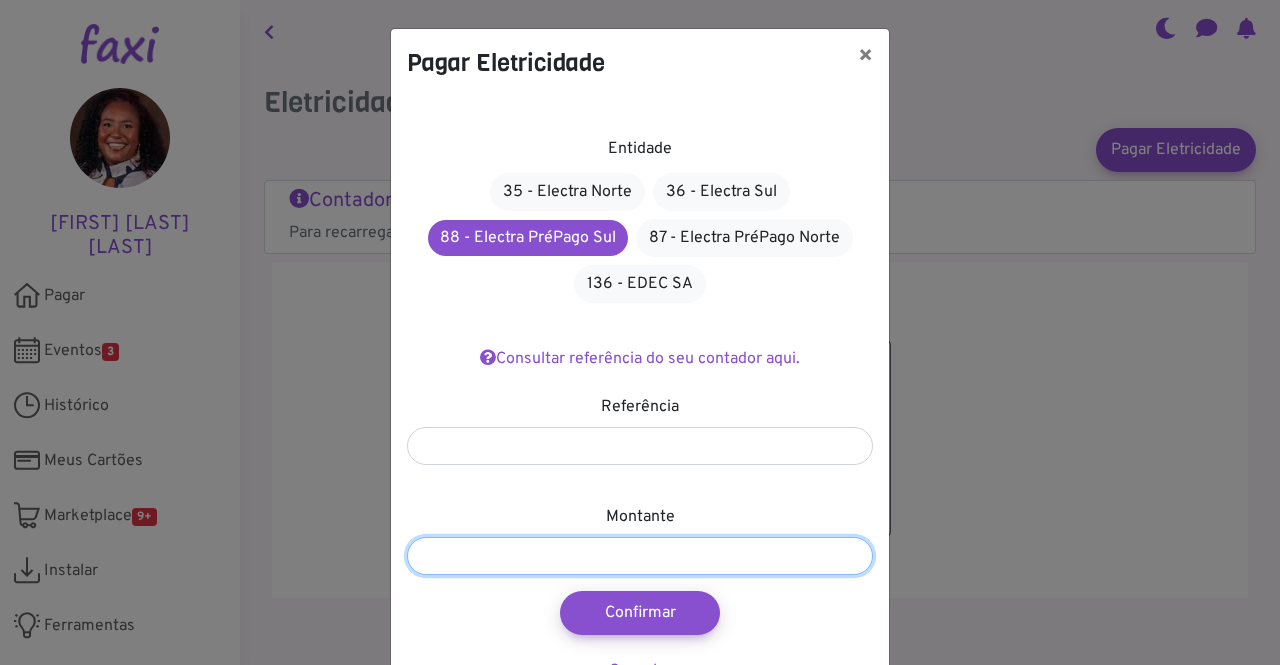 click at bounding box center (640, 556) 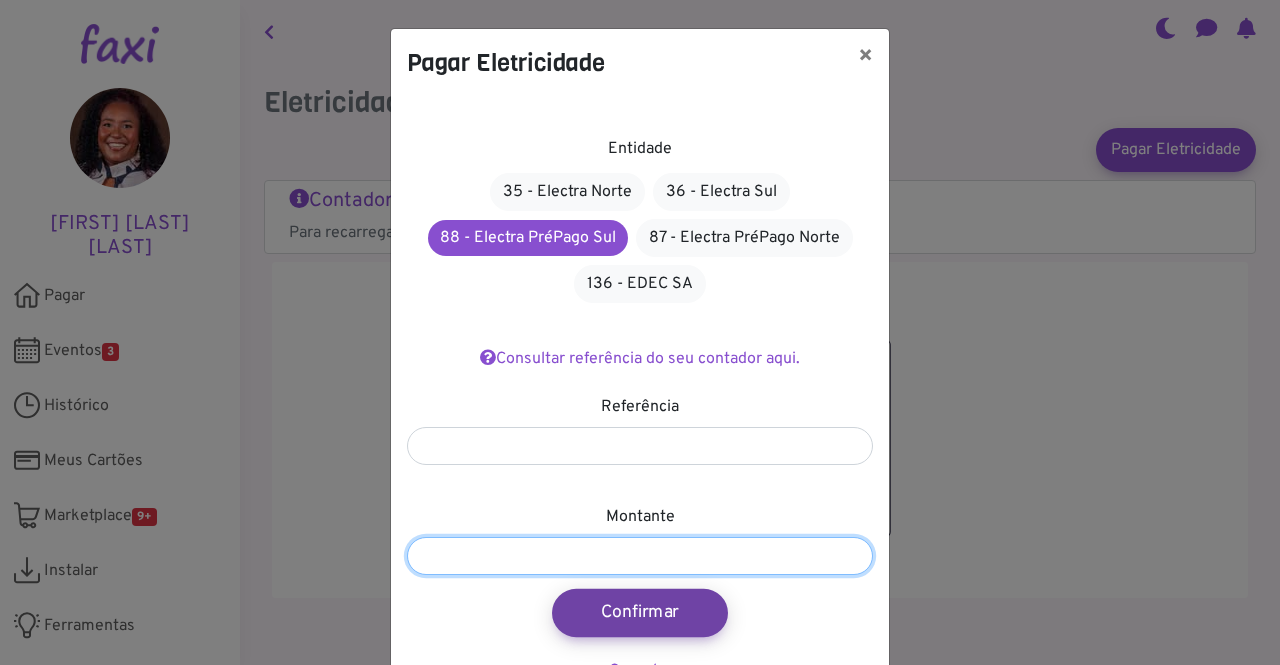 type on "****" 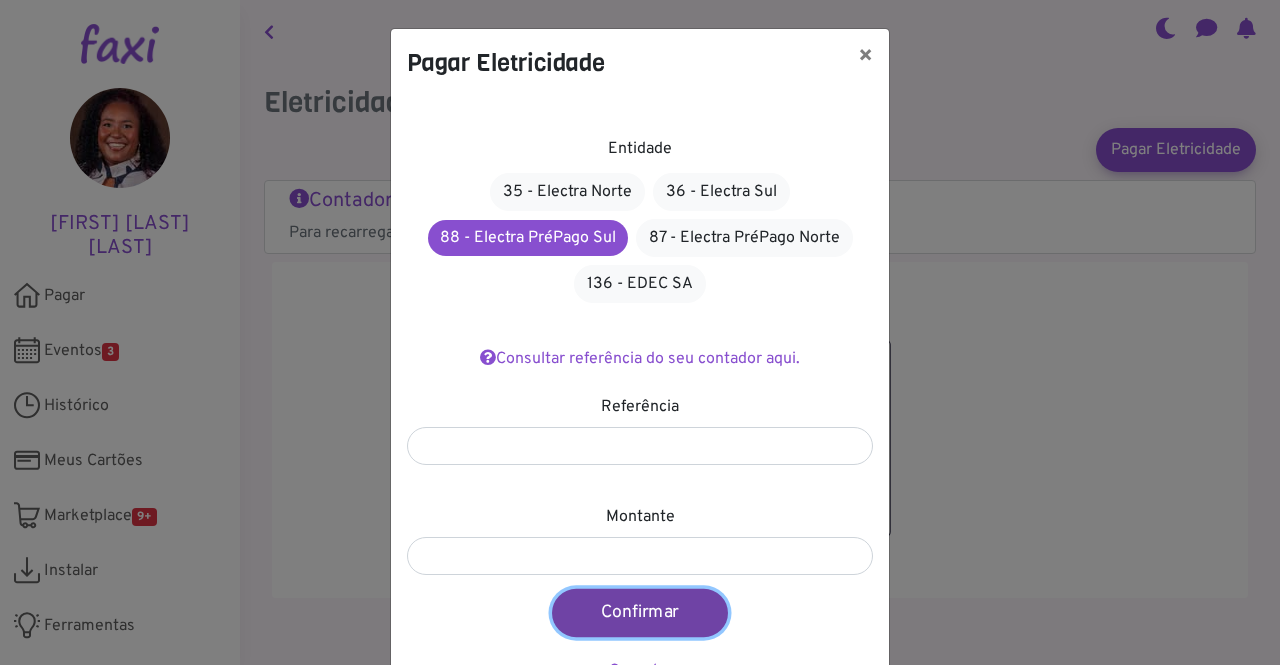 click on "Confirmar" at bounding box center [640, 613] 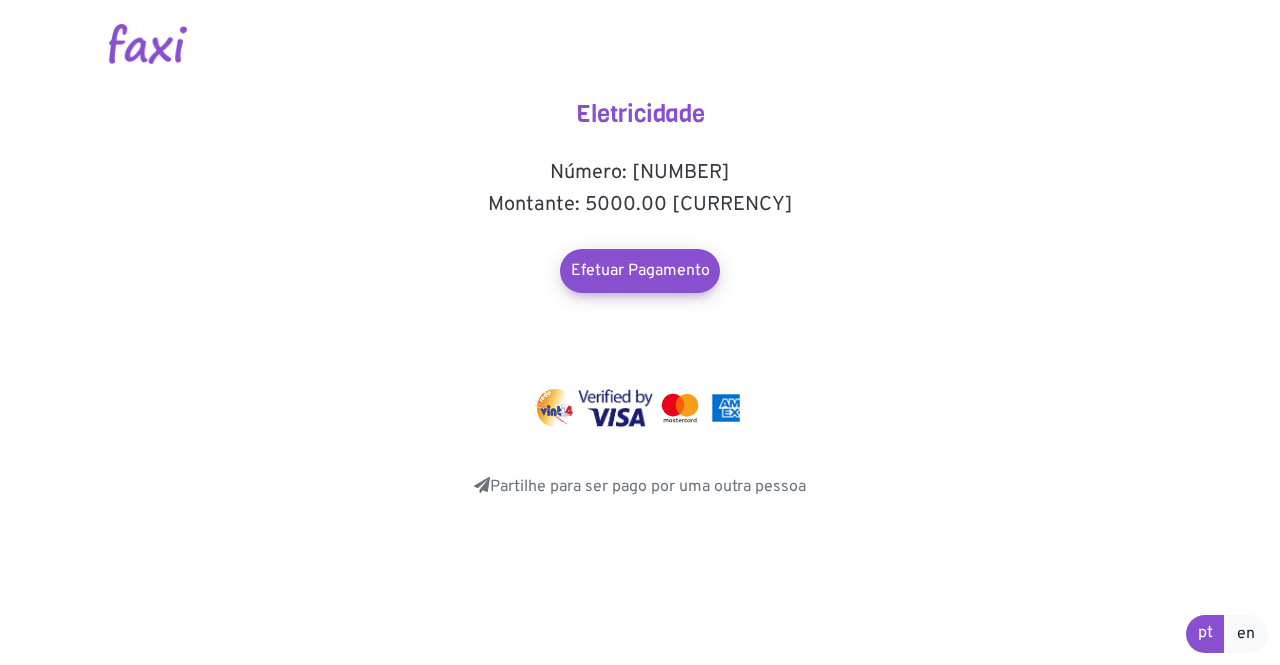 scroll, scrollTop: 0, scrollLeft: 0, axis: both 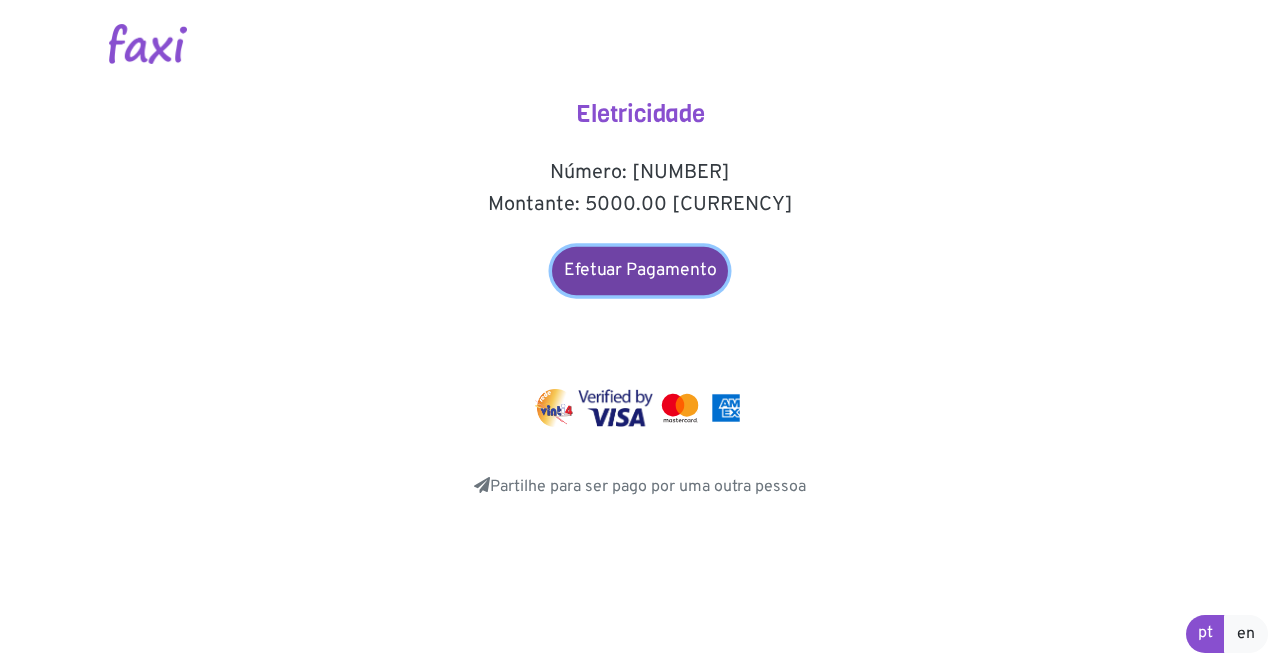 click on "Efetuar Pagamento" at bounding box center (640, 271) 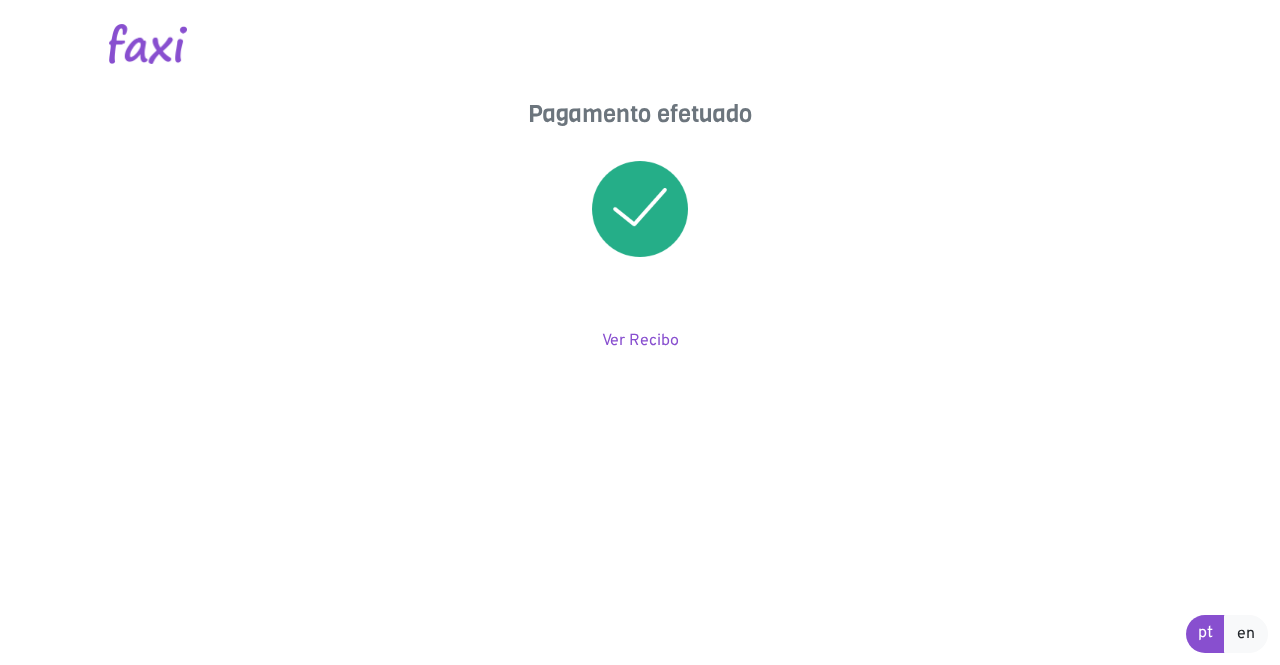 scroll, scrollTop: 0, scrollLeft: 0, axis: both 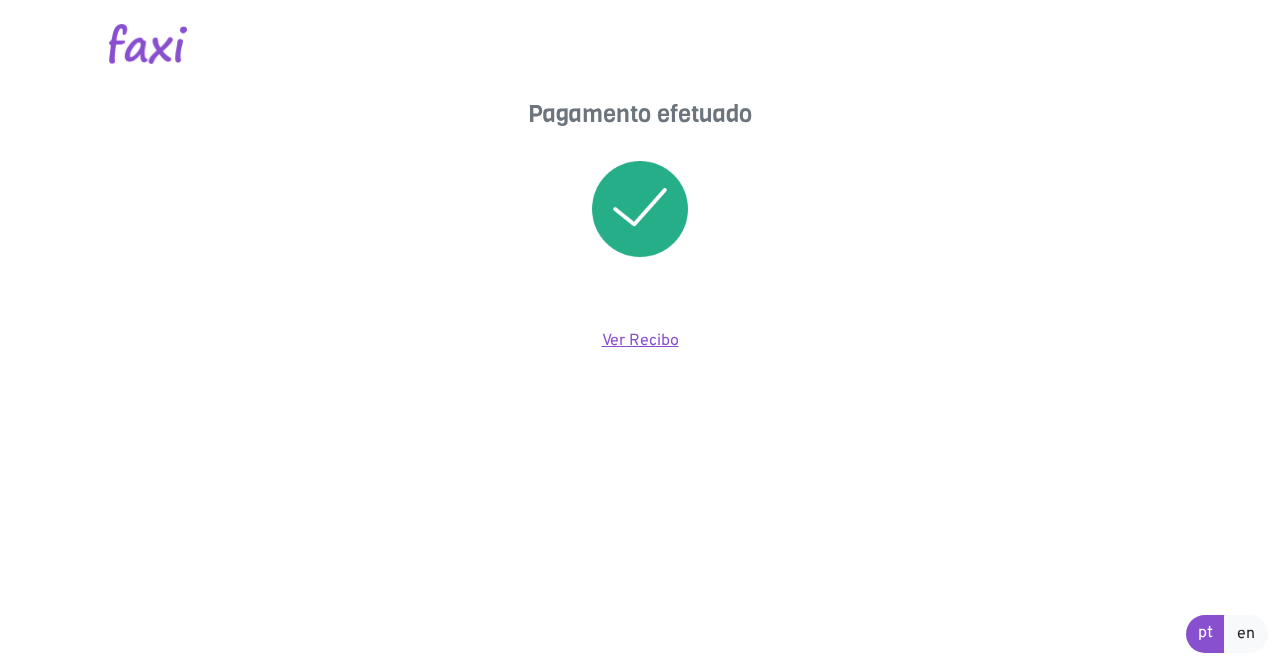click on "Ver Recibo" at bounding box center (640, 341) 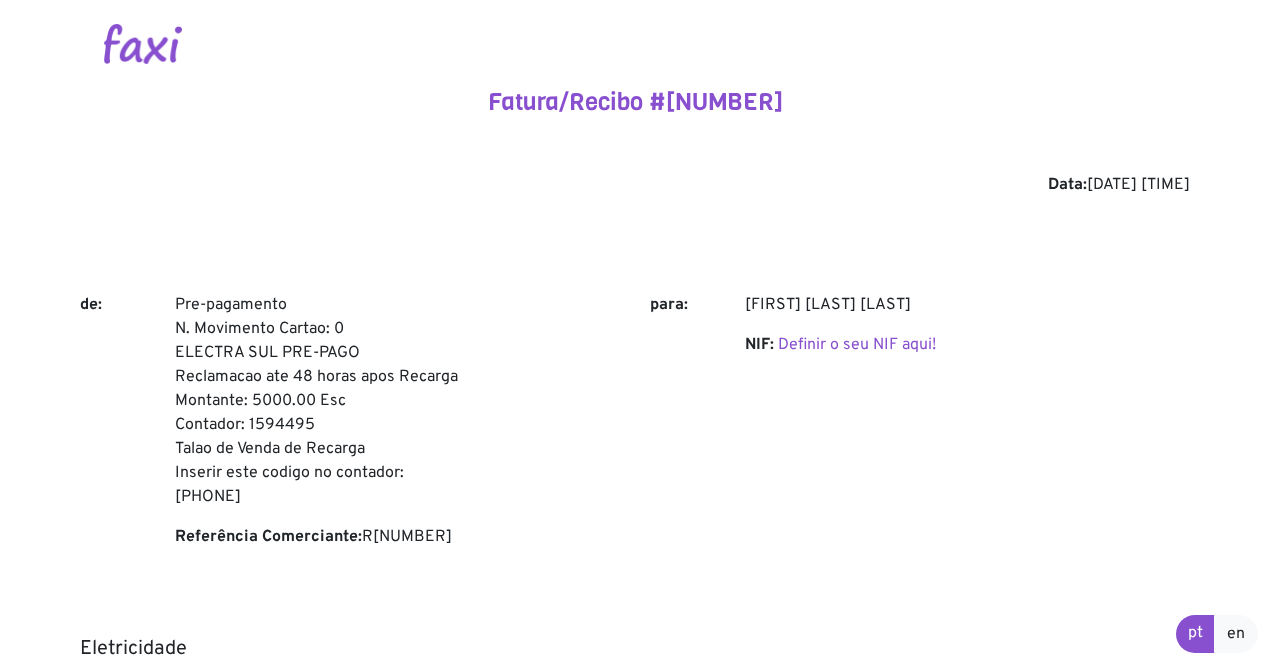 scroll, scrollTop: 0, scrollLeft: 0, axis: both 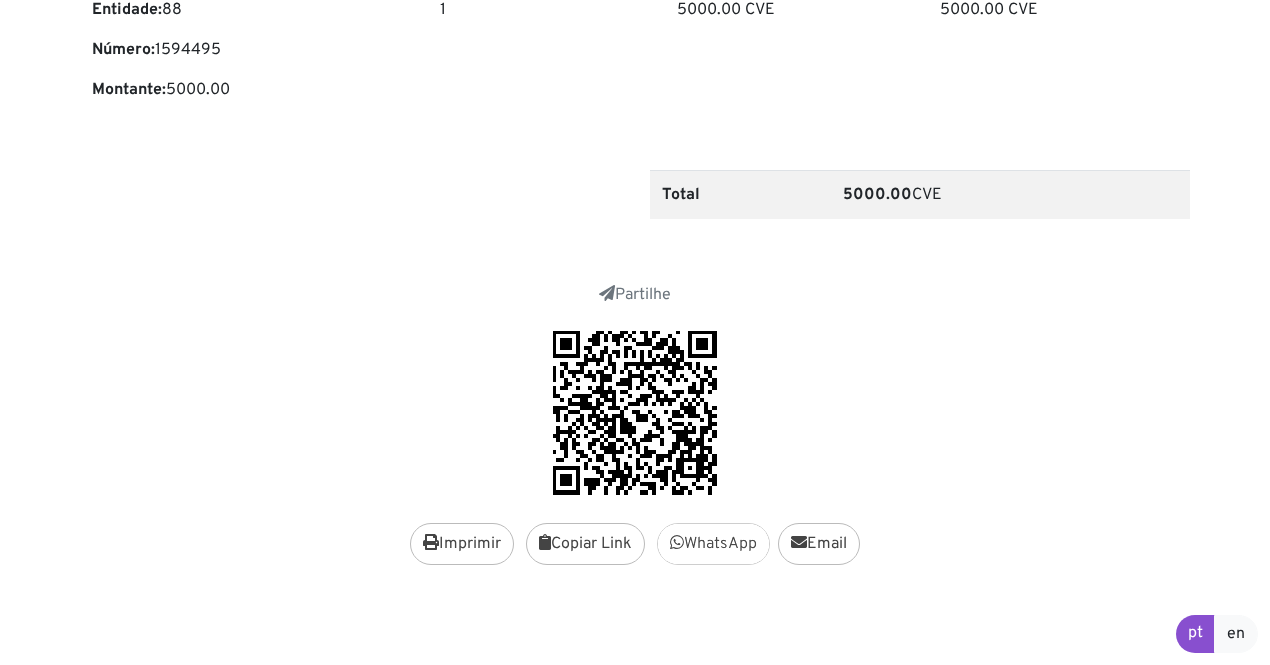 click on "WhatsApp" at bounding box center [713, 544] 